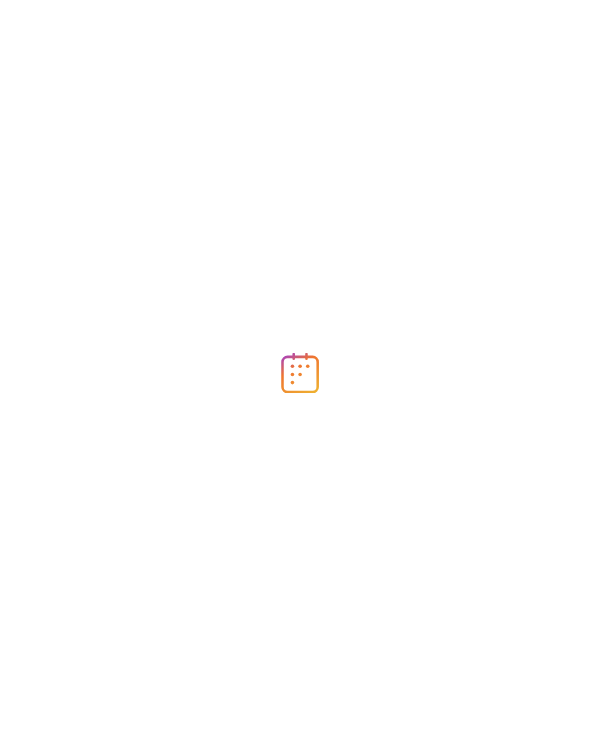 scroll, scrollTop: 0, scrollLeft: 0, axis: both 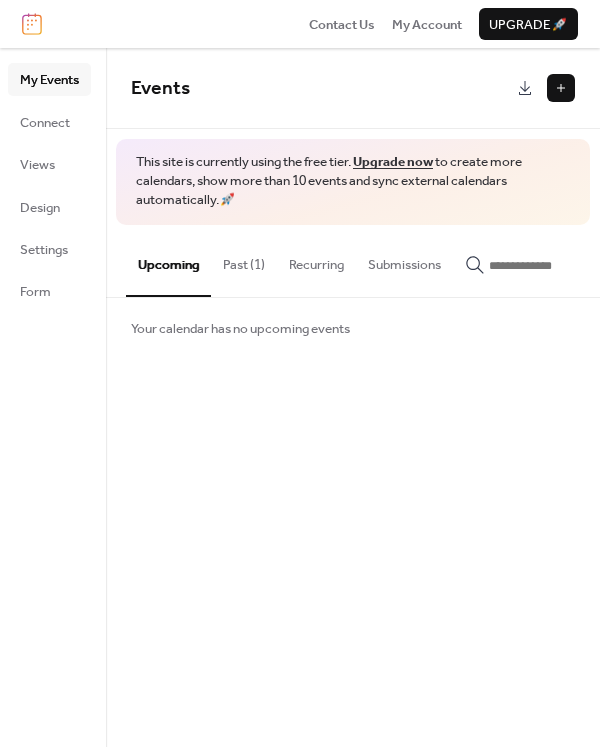 click on "Your calendar has no upcoming events" at bounding box center (353, 328) 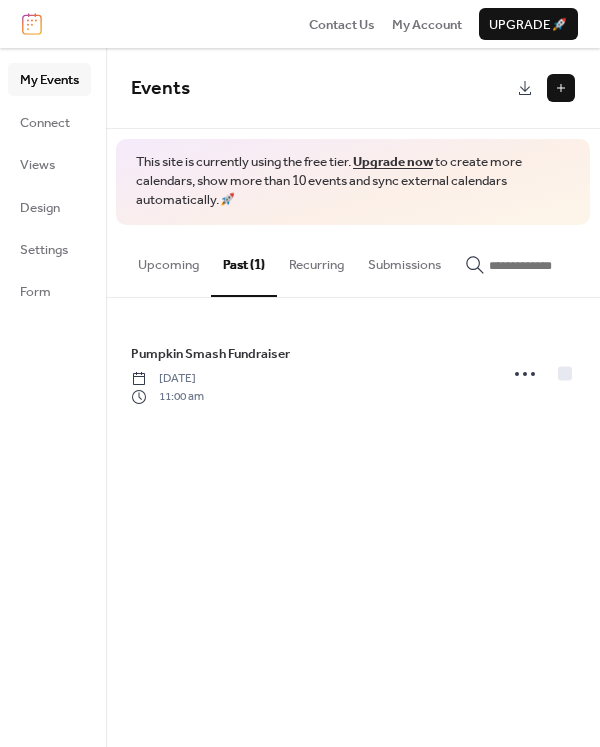 click on "Upcoming" at bounding box center [168, 260] 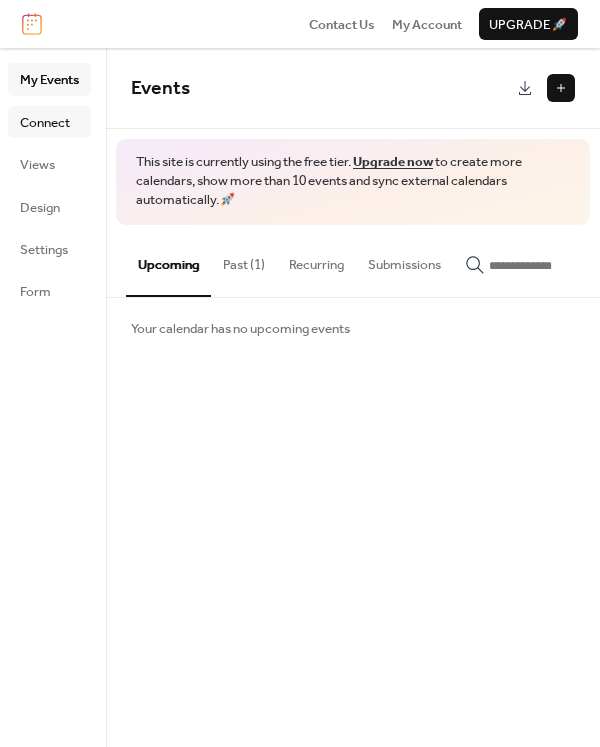 click on "Connect" at bounding box center (45, 123) 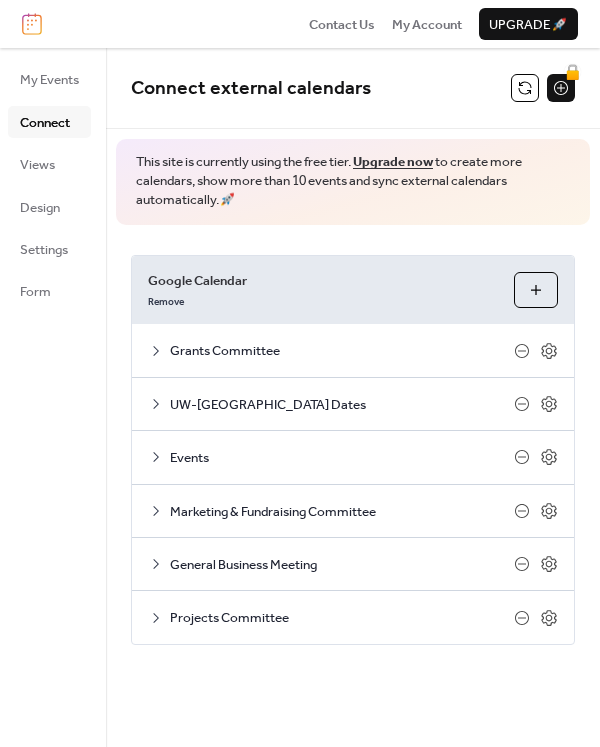 click on "My Events Connect Views Design Settings Form" at bounding box center (53, 397) 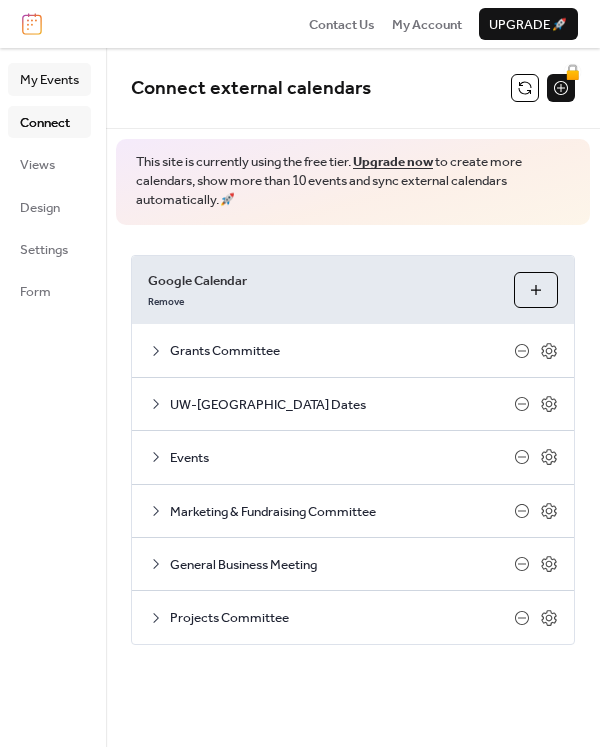 click on "My Events" at bounding box center [49, 80] 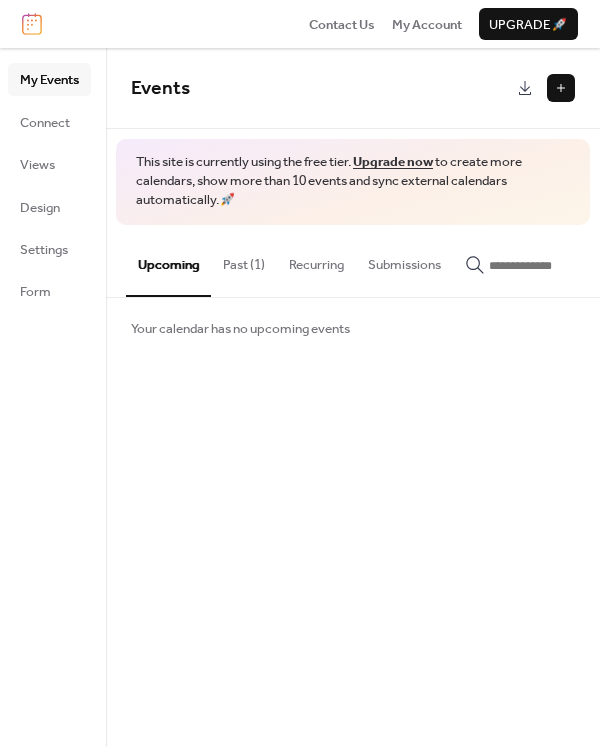 click at bounding box center [561, 88] 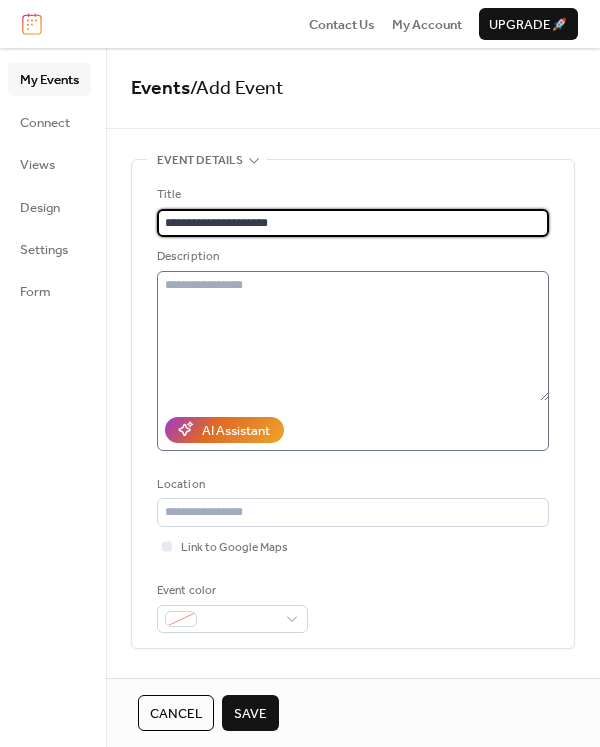 type on "**********" 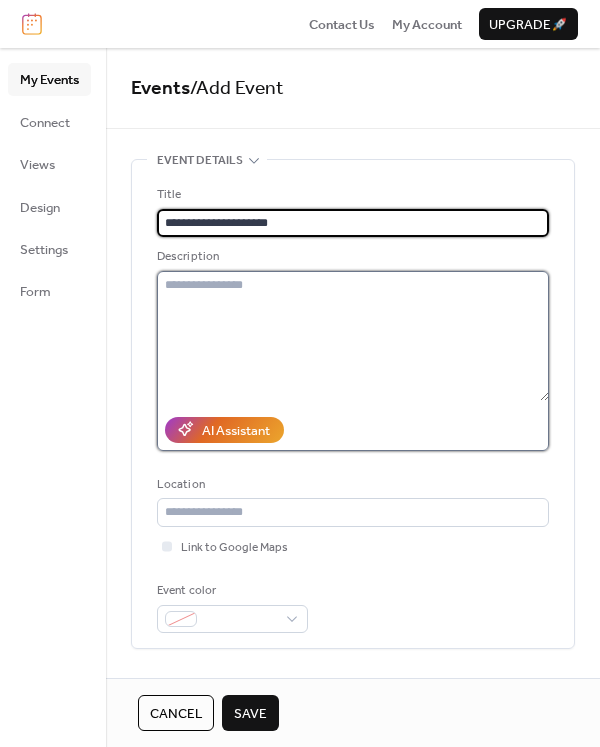 click at bounding box center [353, 336] 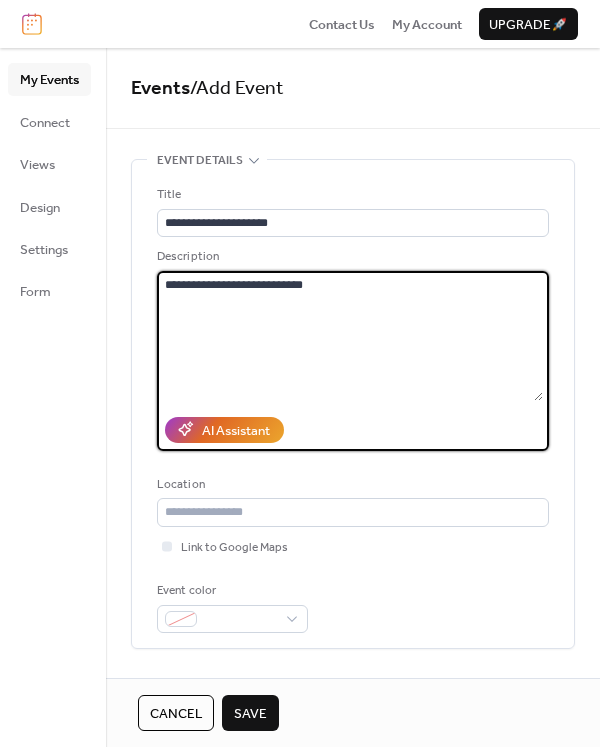click on "**********" at bounding box center [350, 336] 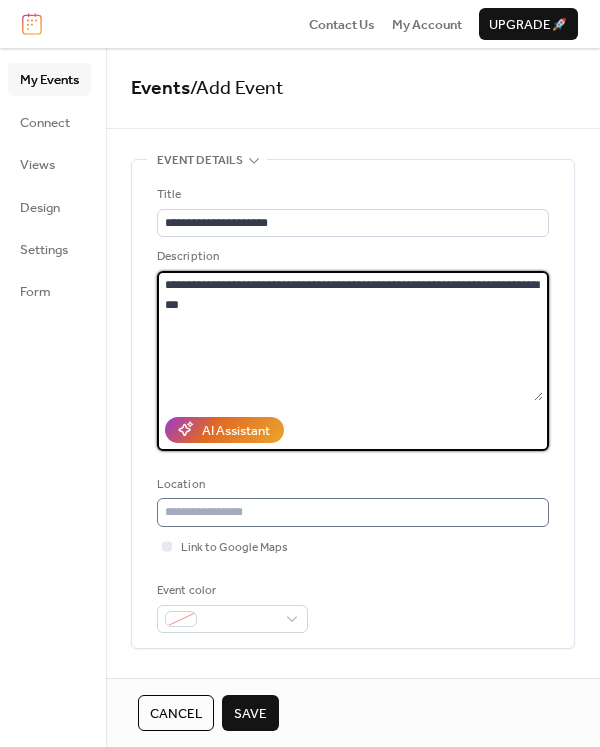 type on "**********" 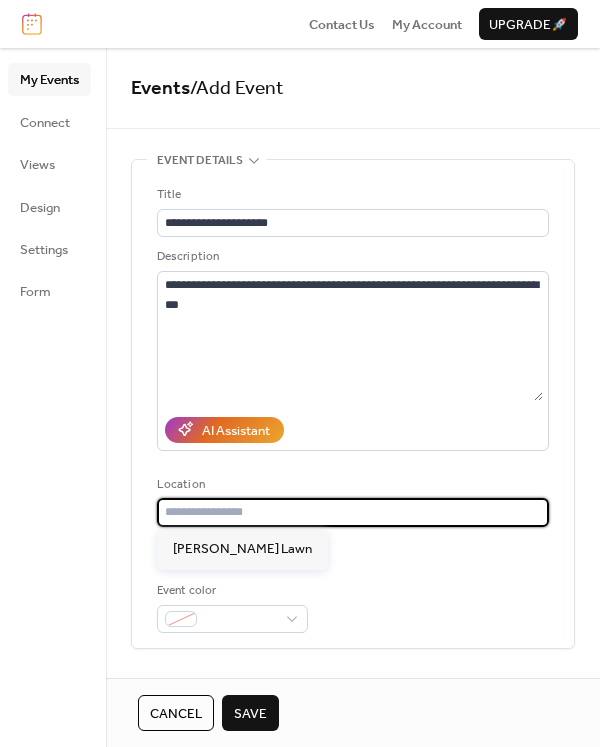 click at bounding box center [353, 512] 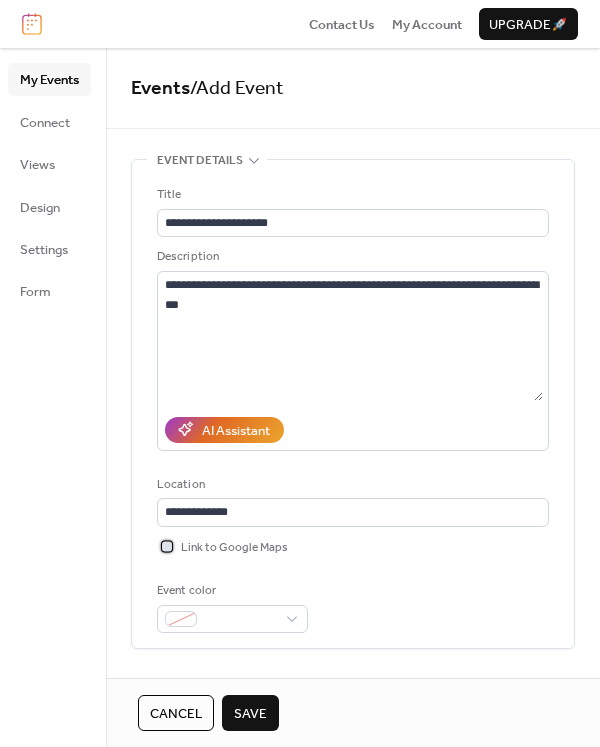 click on "Link to Google Maps" at bounding box center [234, 548] 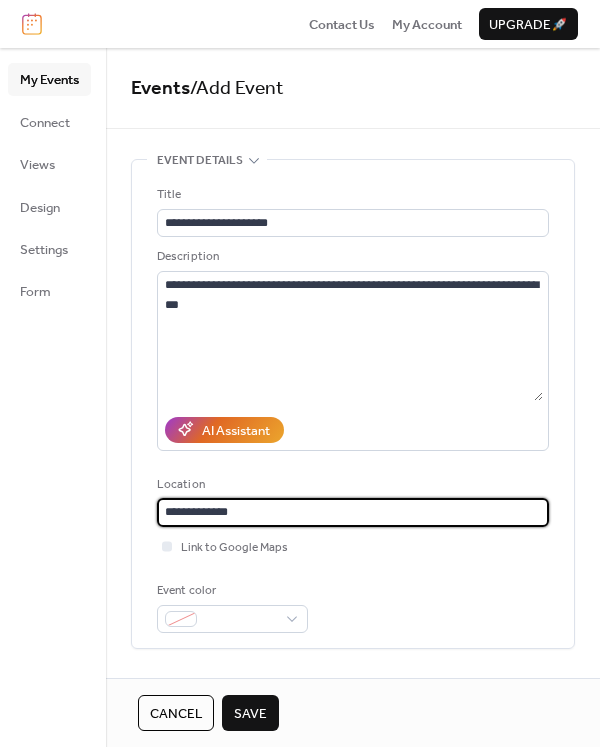 click on "**********" at bounding box center [353, 512] 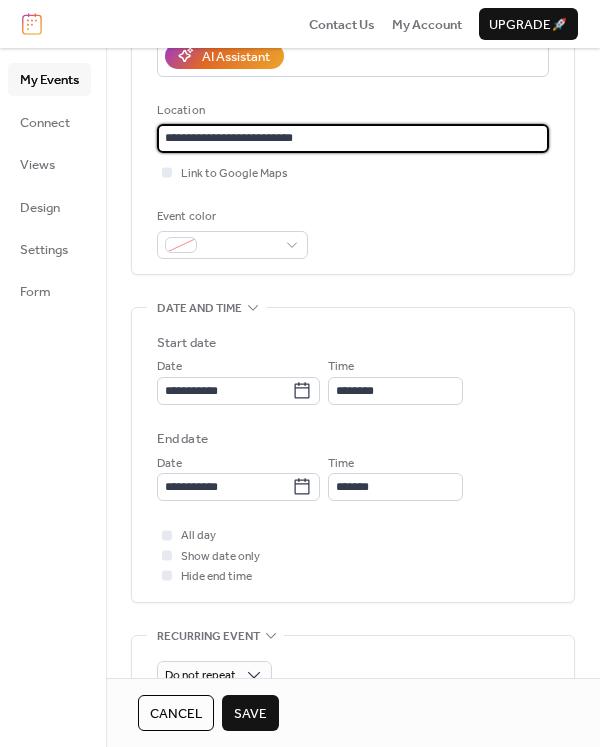 scroll, scrollTop: 400, scrollLeft: 0, axis: vertical 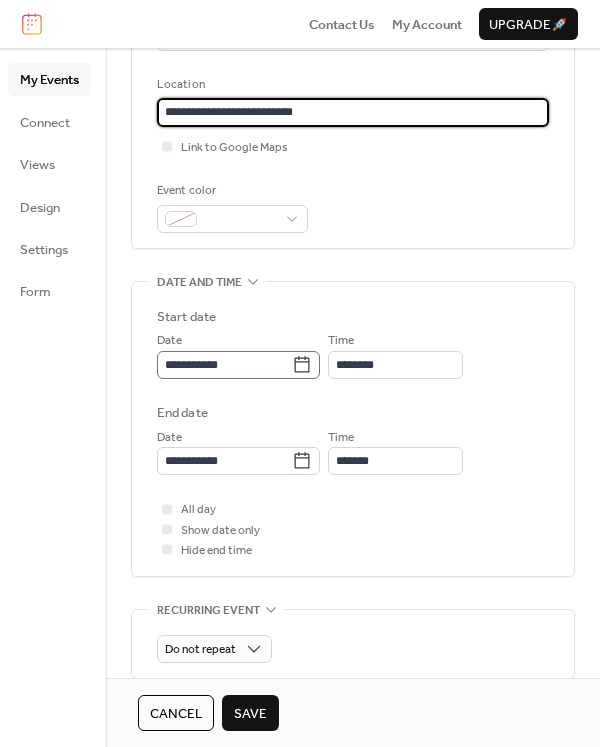 type on "**********" 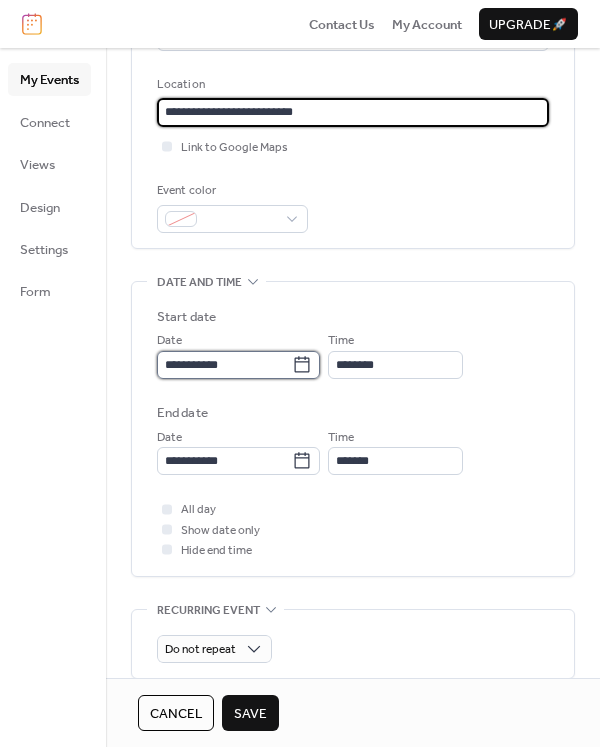 click on "**********" at bounding box center [224, 365] 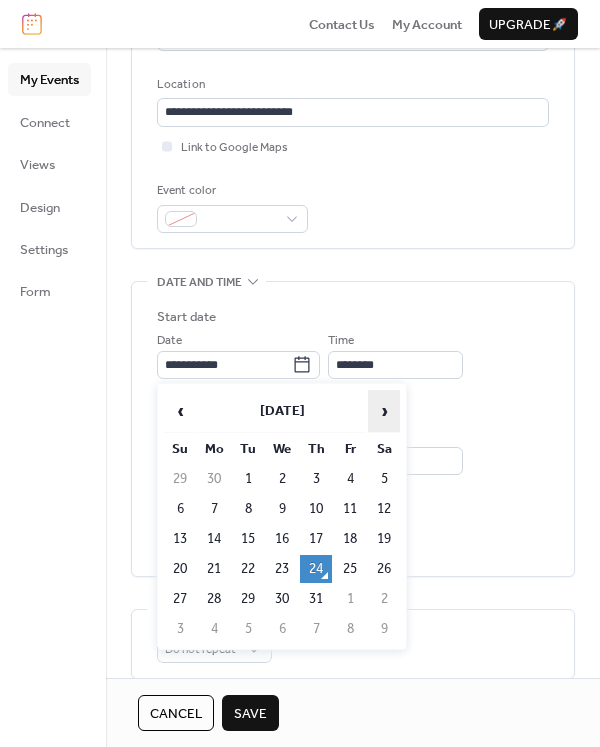 click on "›" at bounding box center (384, 411) 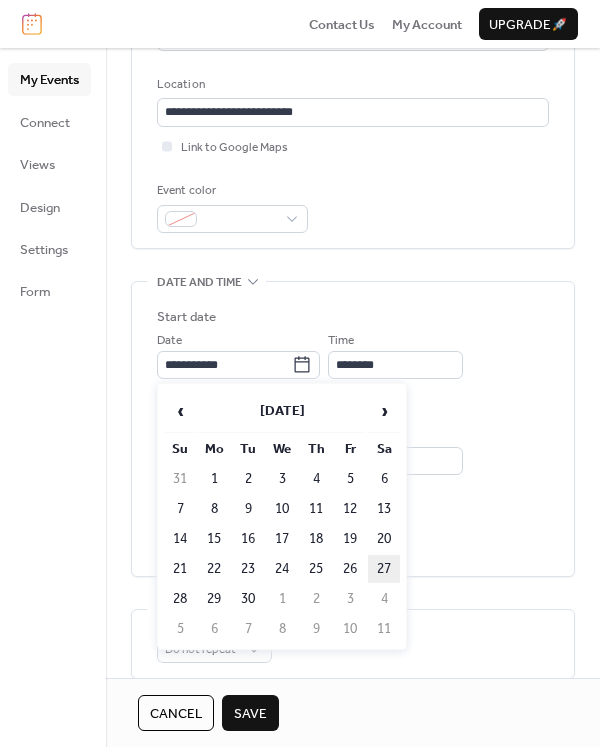 click on "27" at bounding box center [384, 569] 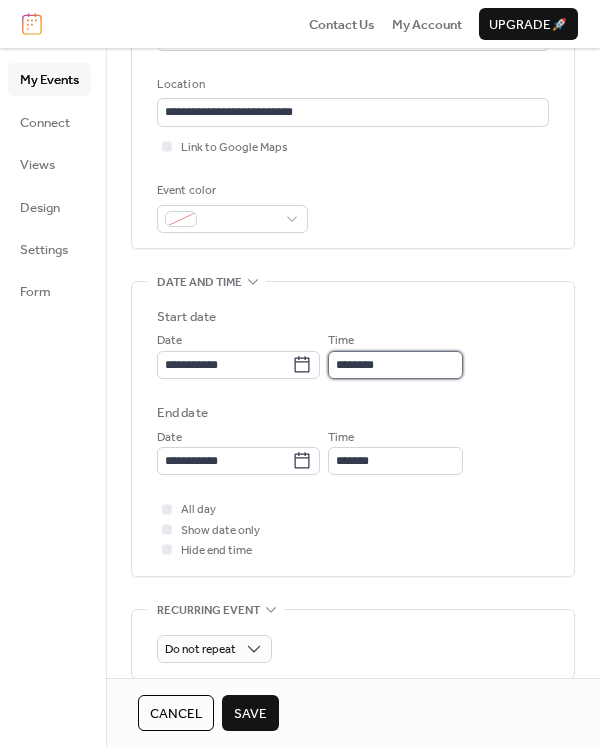 click on "********" at bounding box center (395, 365) 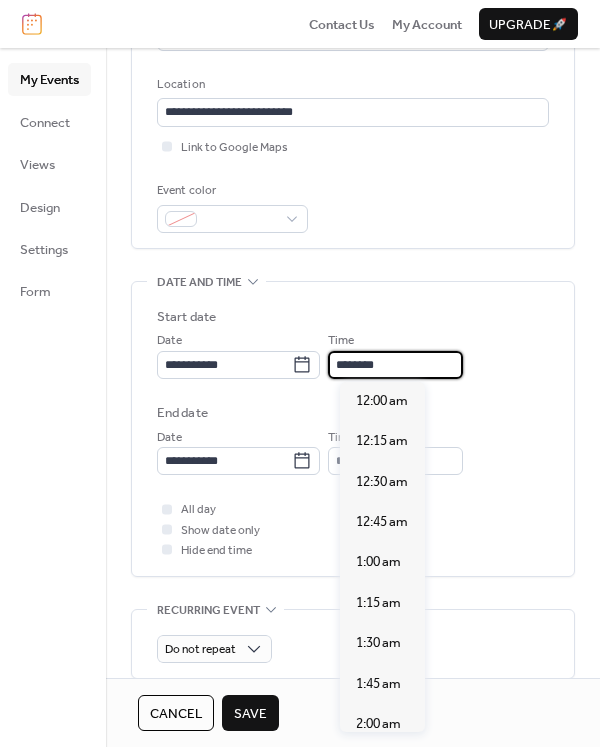 click on "********" at bounding box center (395, 365) 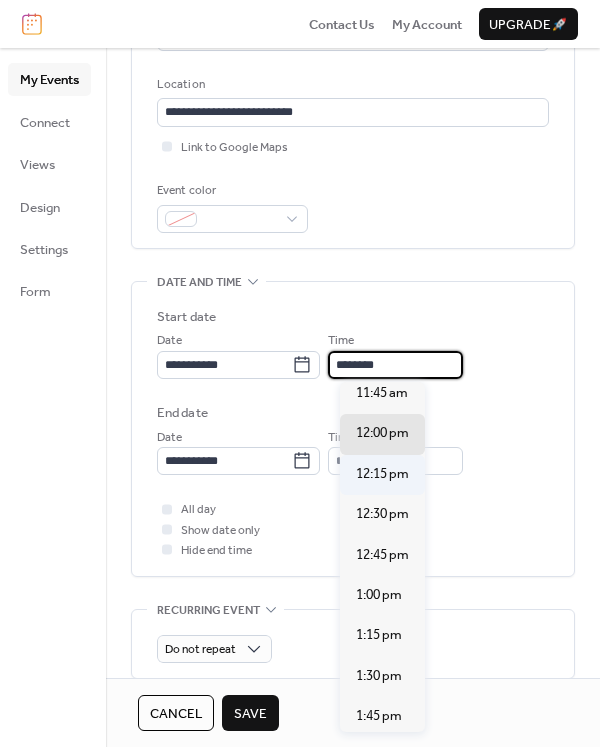 scroll, scrollTop: 1707, scrollLeft: 0, axis: vertical 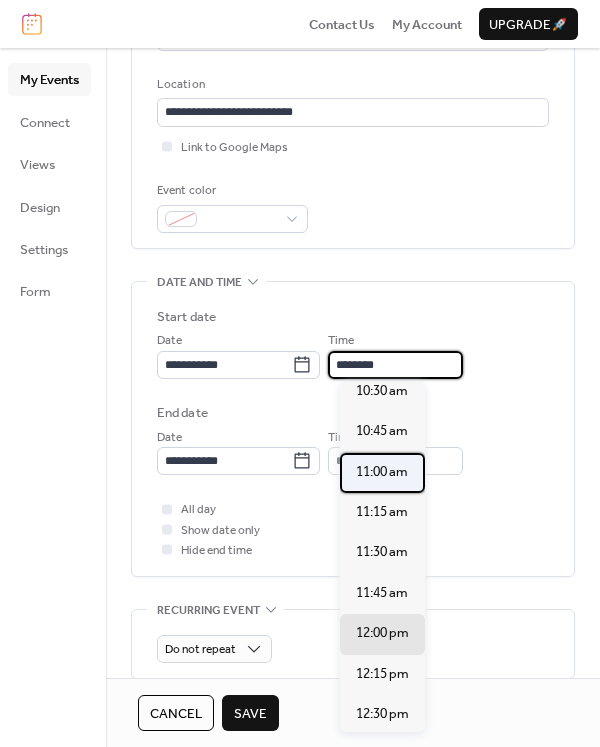 click on "11:00 am" at bounding box center [382, 472] 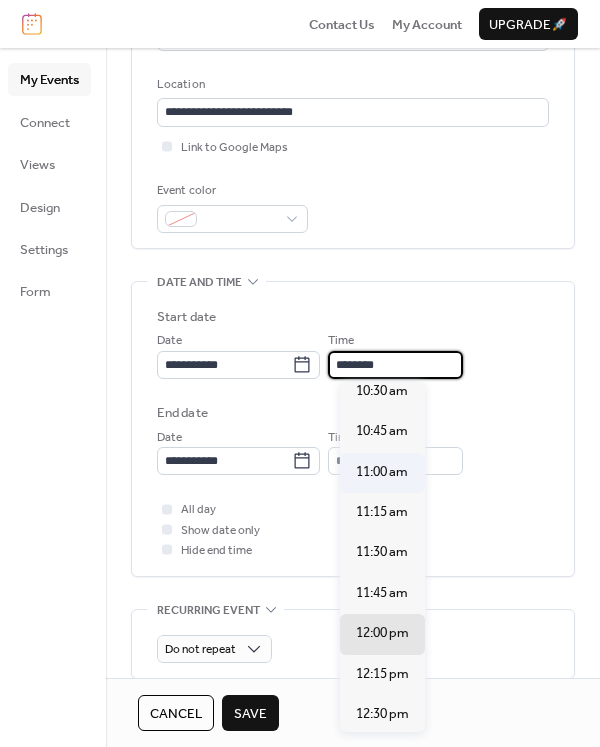 type on "********" 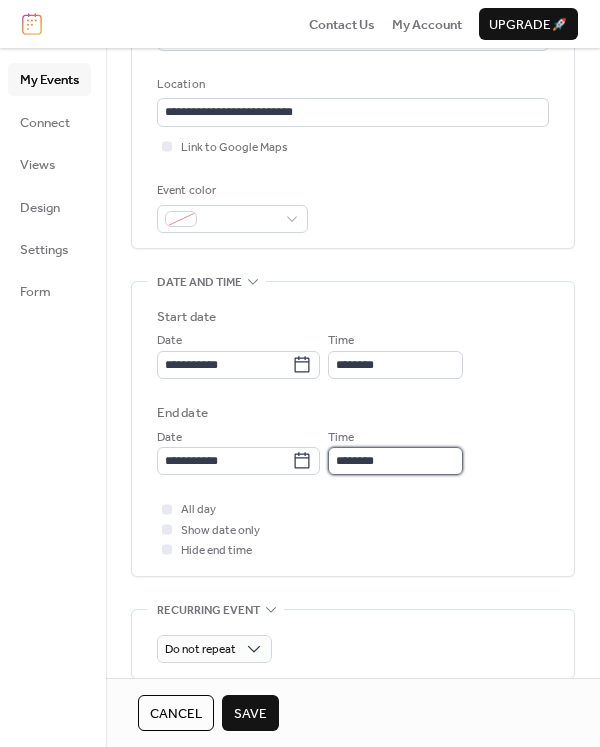 click on "********" at bounding box center (395, 461) 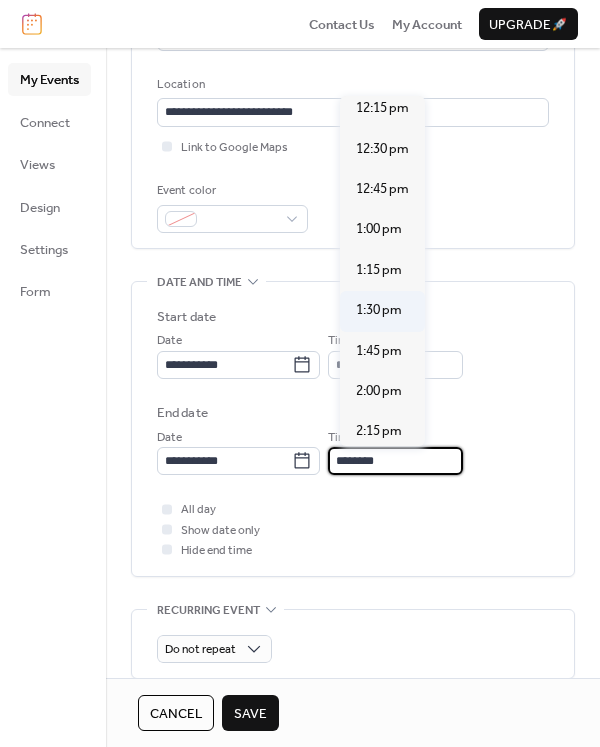 scroll, scrollTop: 200, scrollLeft: 0, axis: vertical 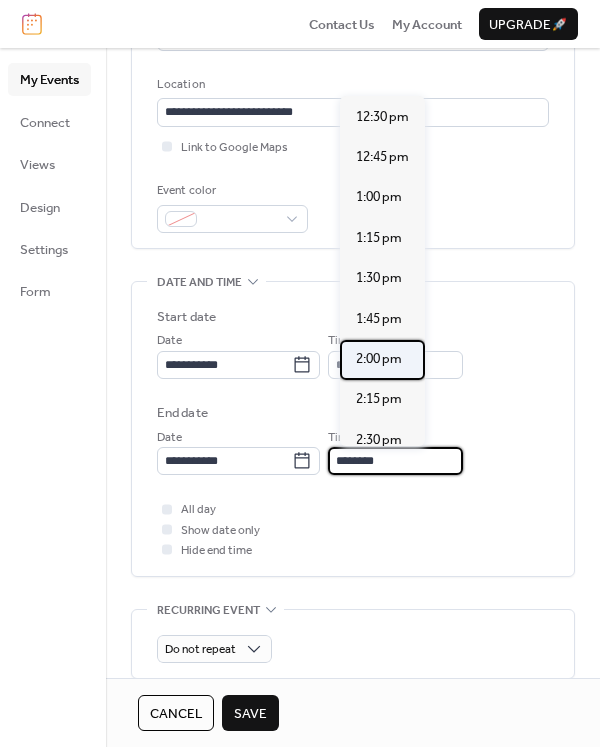 click on "2:00 pm" at bounding box center (379, 359) 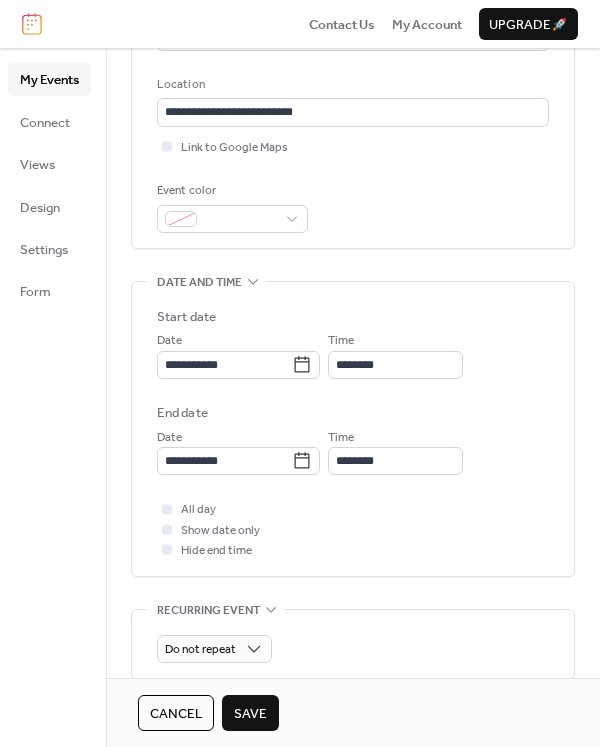 type on "*******" 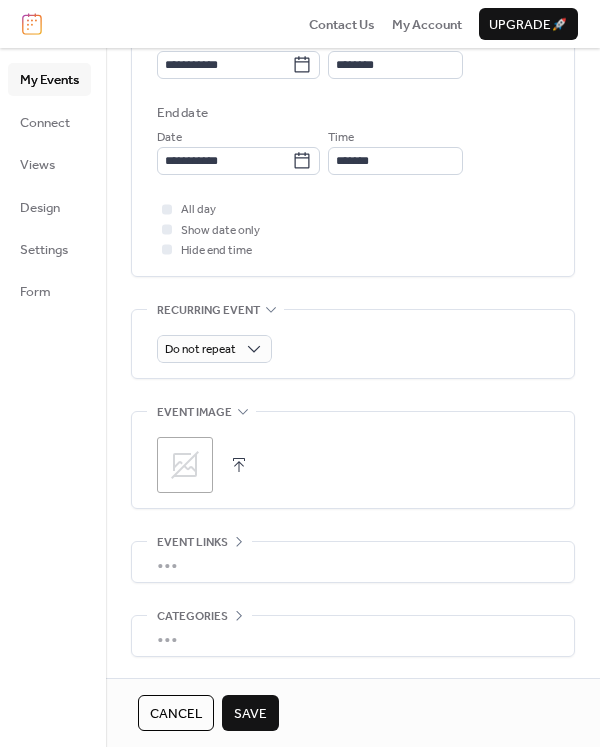 scroll, scrollTop: 767, scrollLeft: 0, axis: vertical 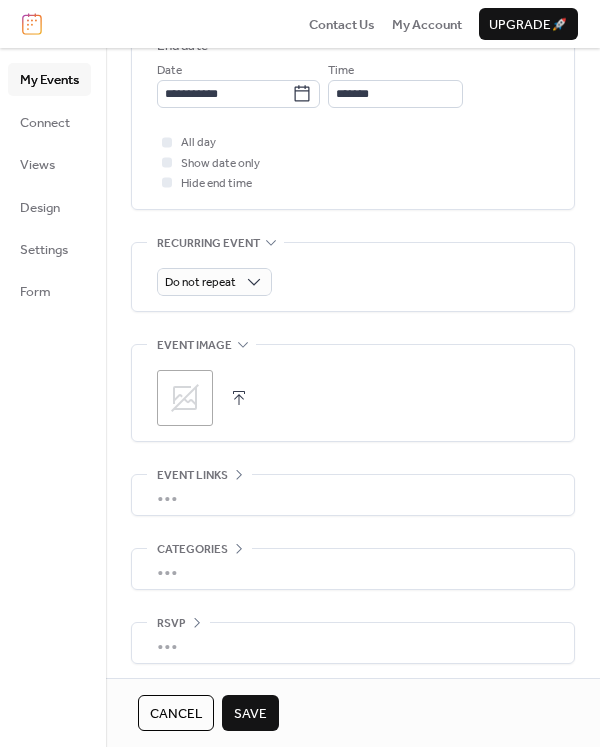 click on "•••" at bounding box center [353, 495] 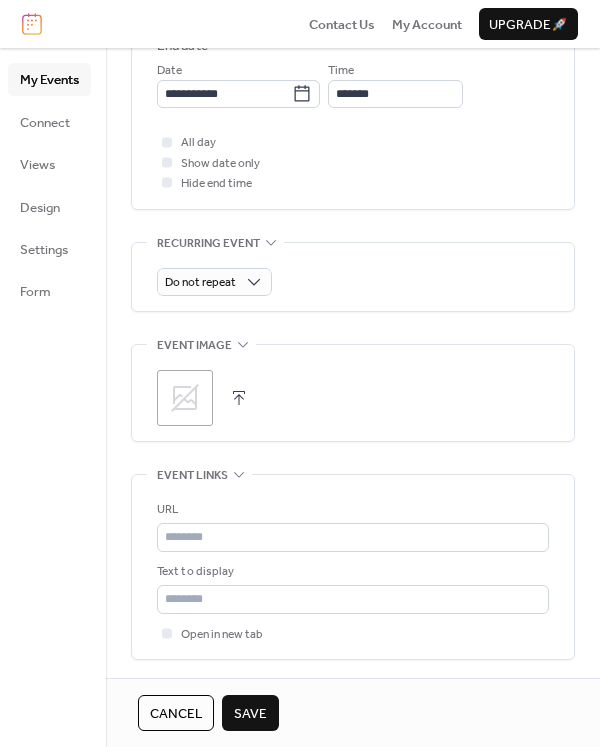 scroll, scrollTop: 767, scrollLeft: 0, axis: vertical 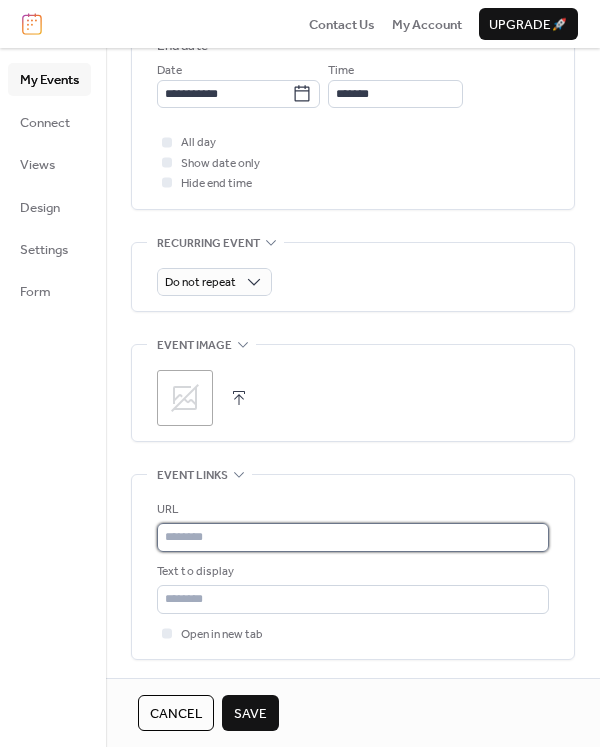 click at bounding box center [353, 537] 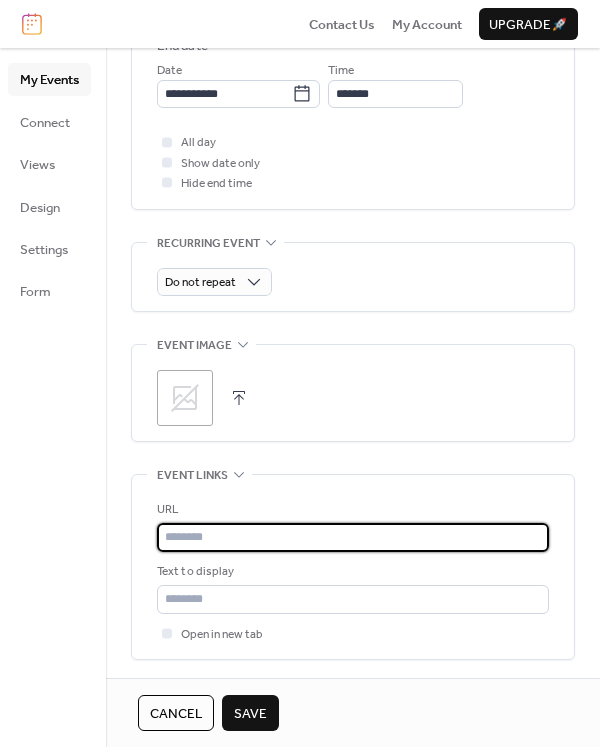 paste on "**********" 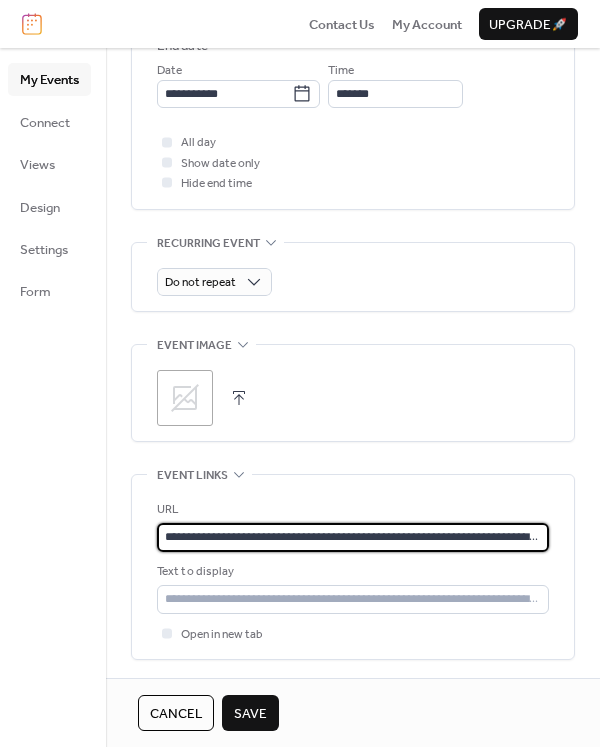 scroll, scrollTop: 0, scrollLeft: 195, axis: horizontal 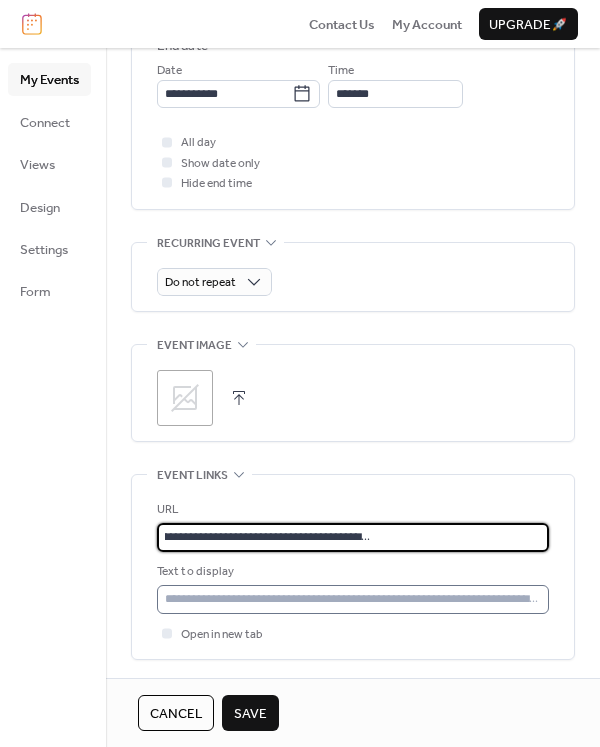 type on "**********" 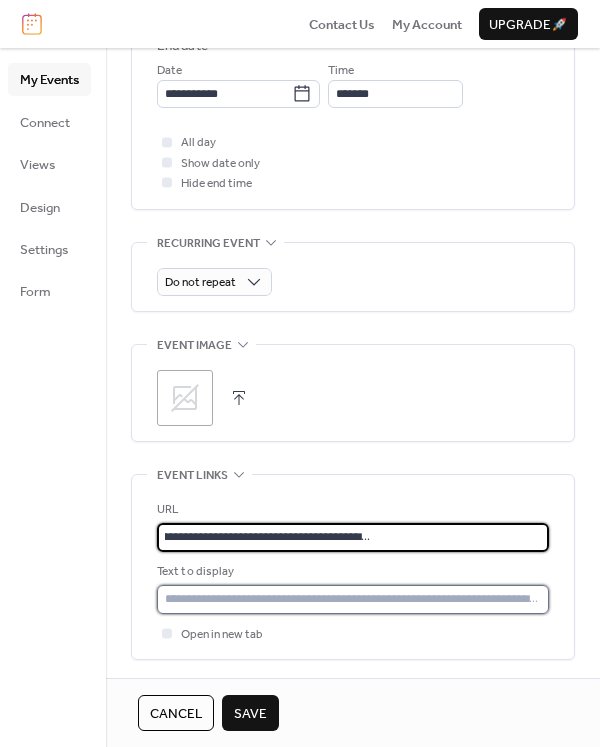 scroll, scrollTop: 0, scrollLeft: 0, axis: both 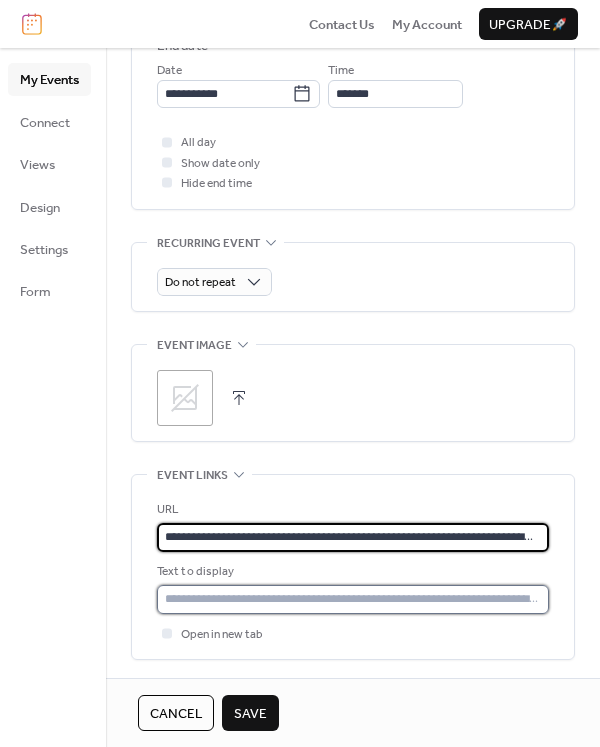 click at bounding box center (353, 599) 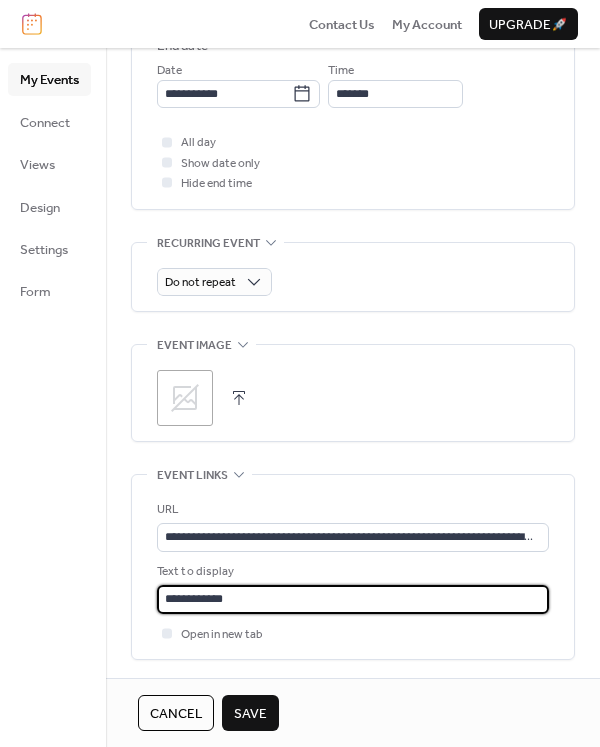 type on "**********" 